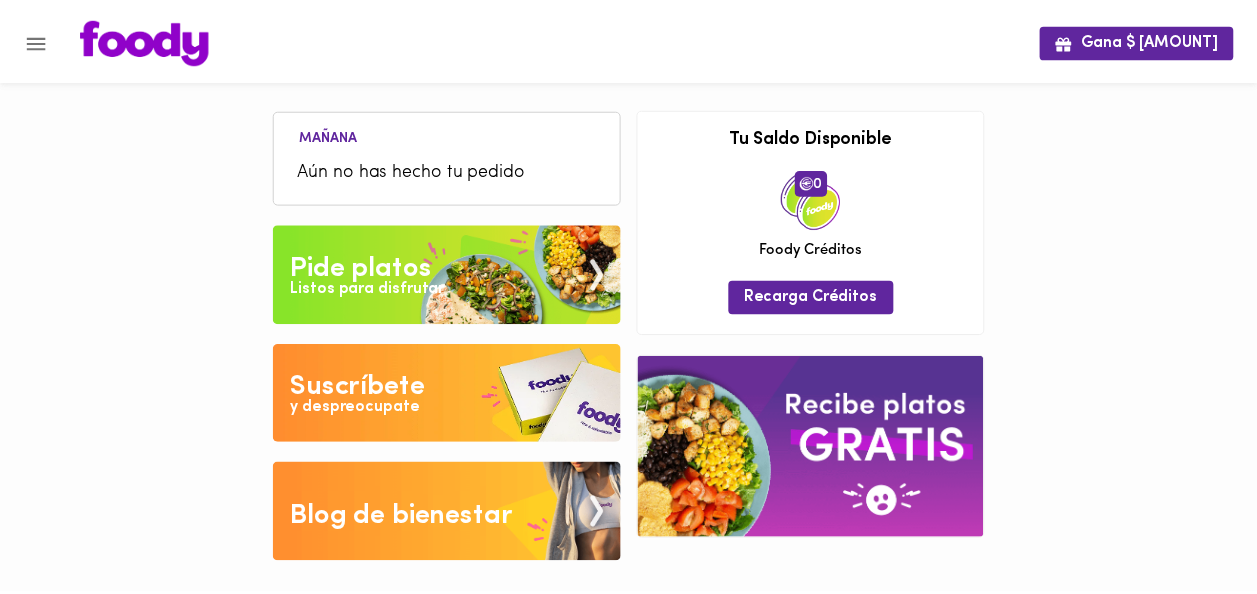 scroll, scrollTop: 0, scrollLeft: 0, axis: both 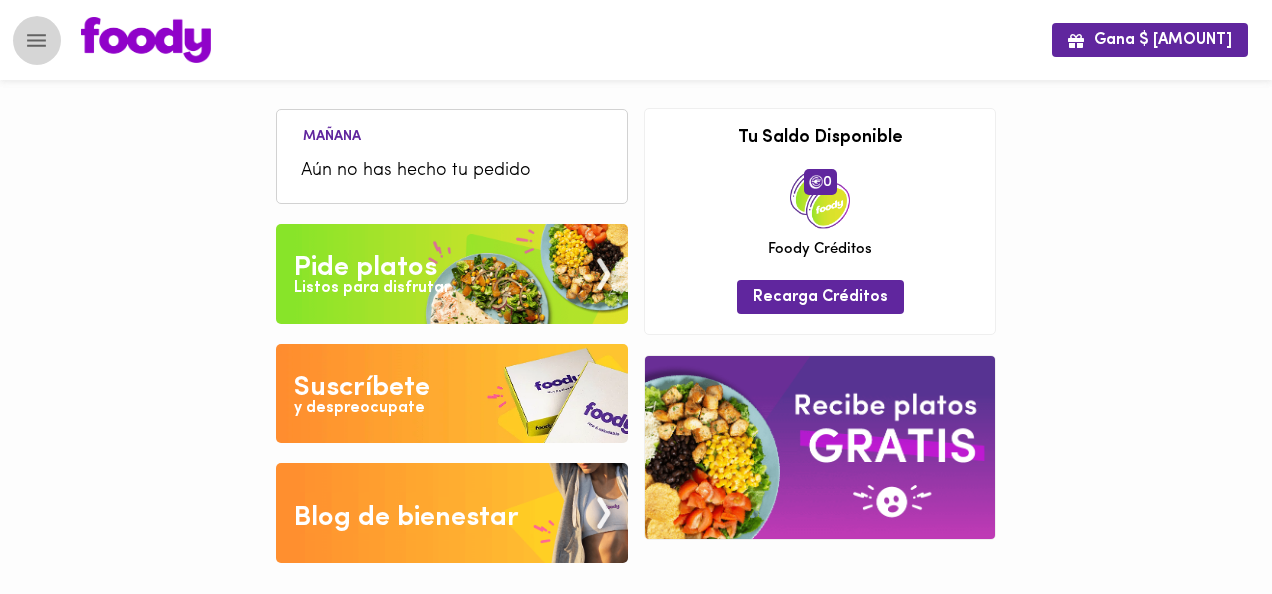 click 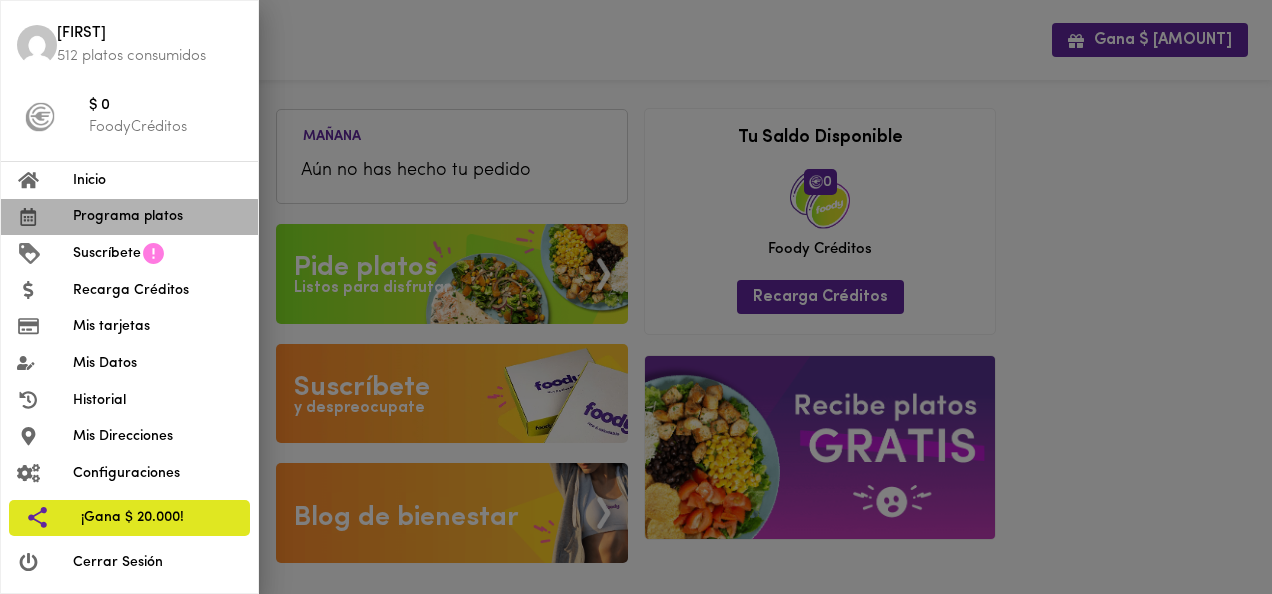 click on "Programa platos" at bounding box center [157, 216] 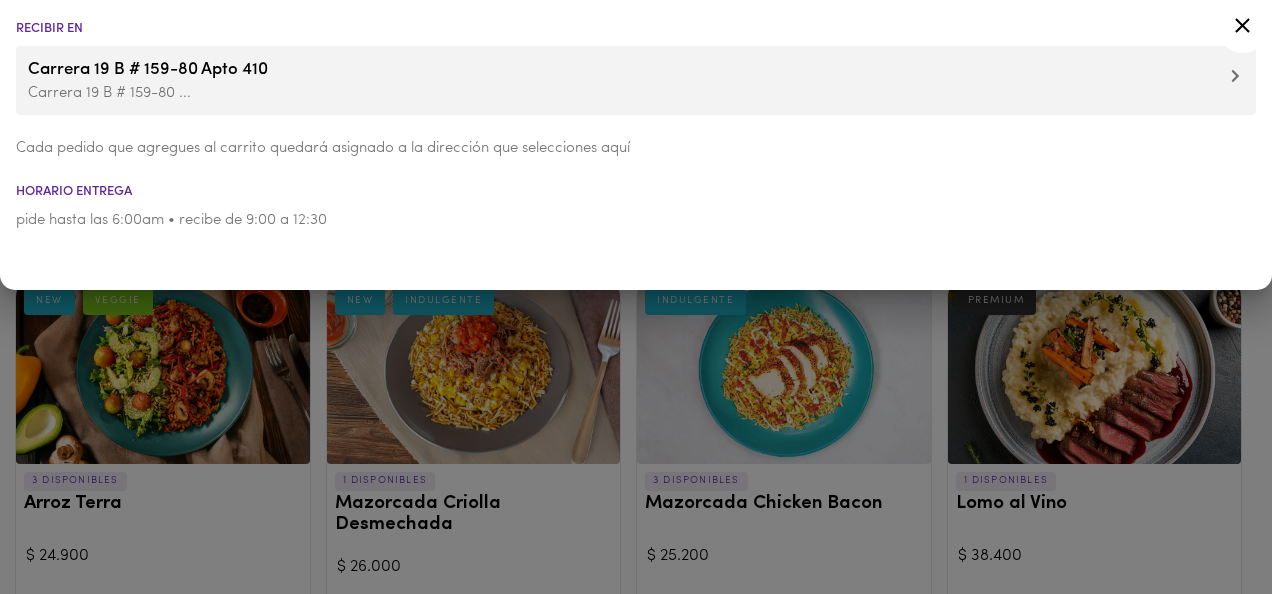 click 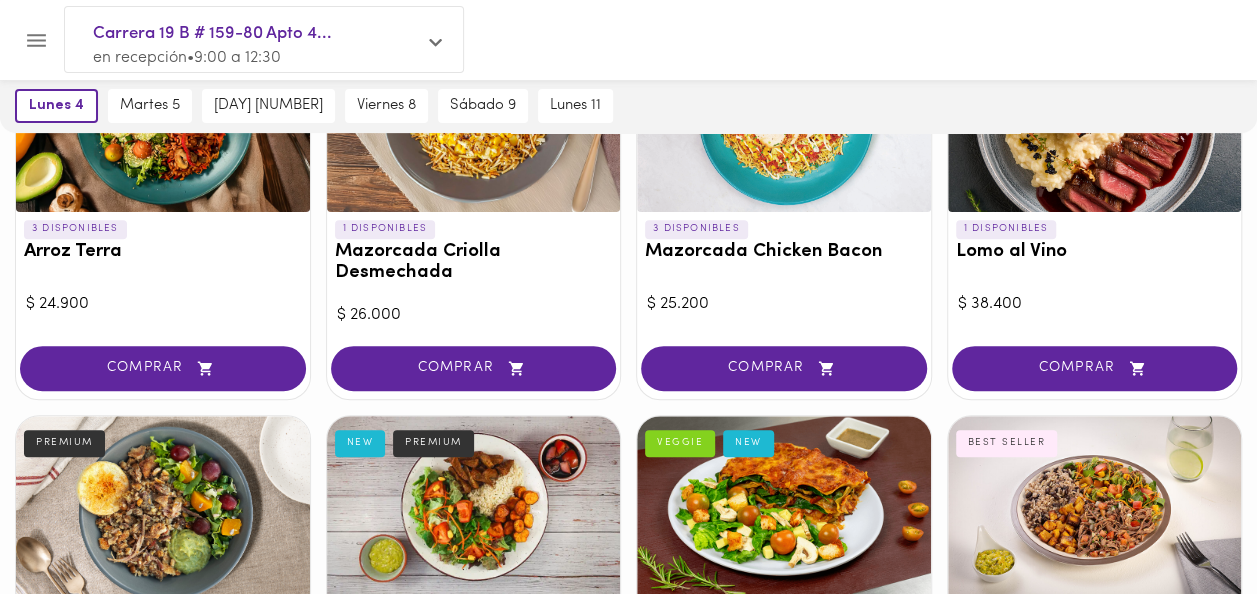 scroll, scrollTop: 346, scrollLeft: 0, axis: vertical 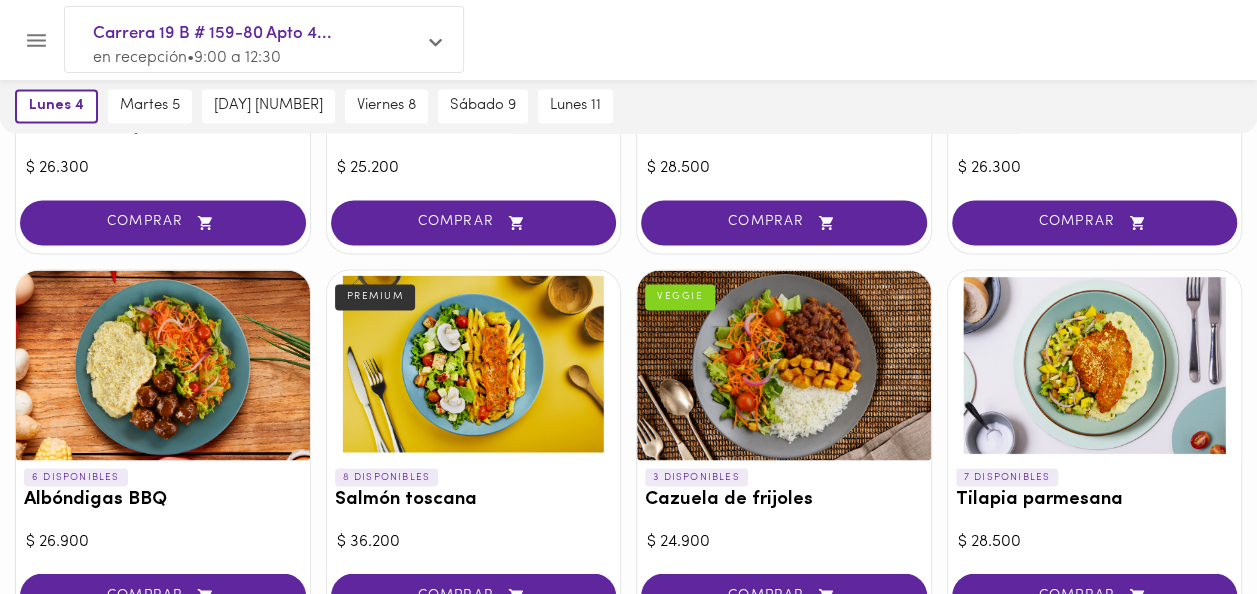 click at bounding box center [163, 365] 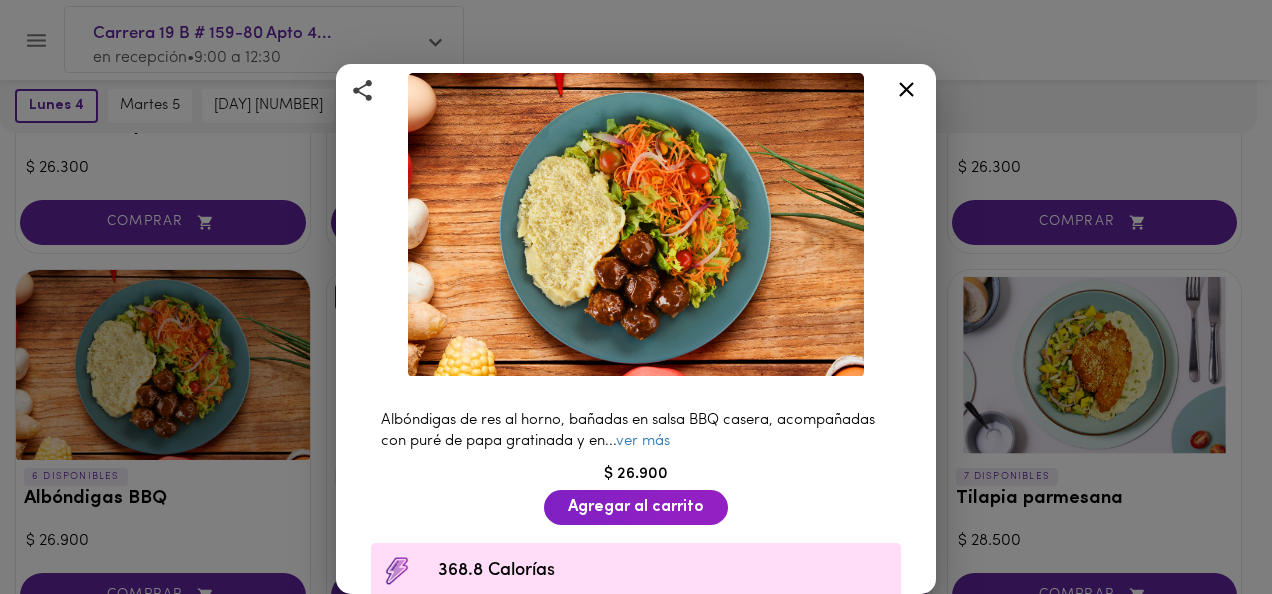 scroll, scrollTop: 94, scrollLeft: 0, axis: vertical 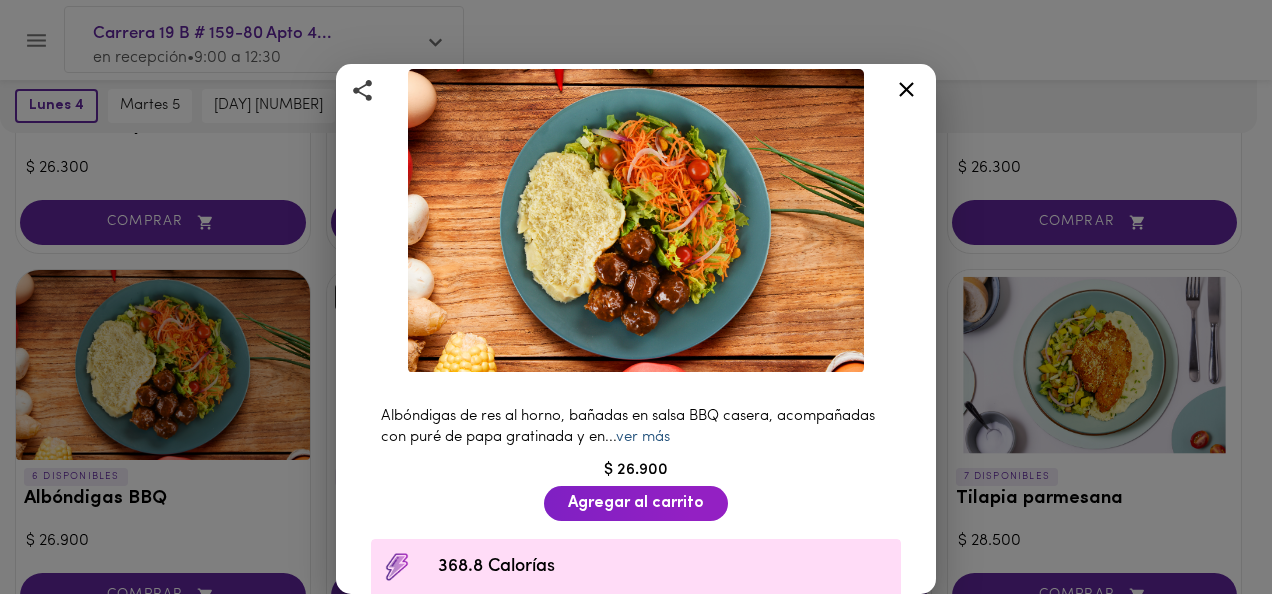 click on "ver más" at bounding box center (643, 437) 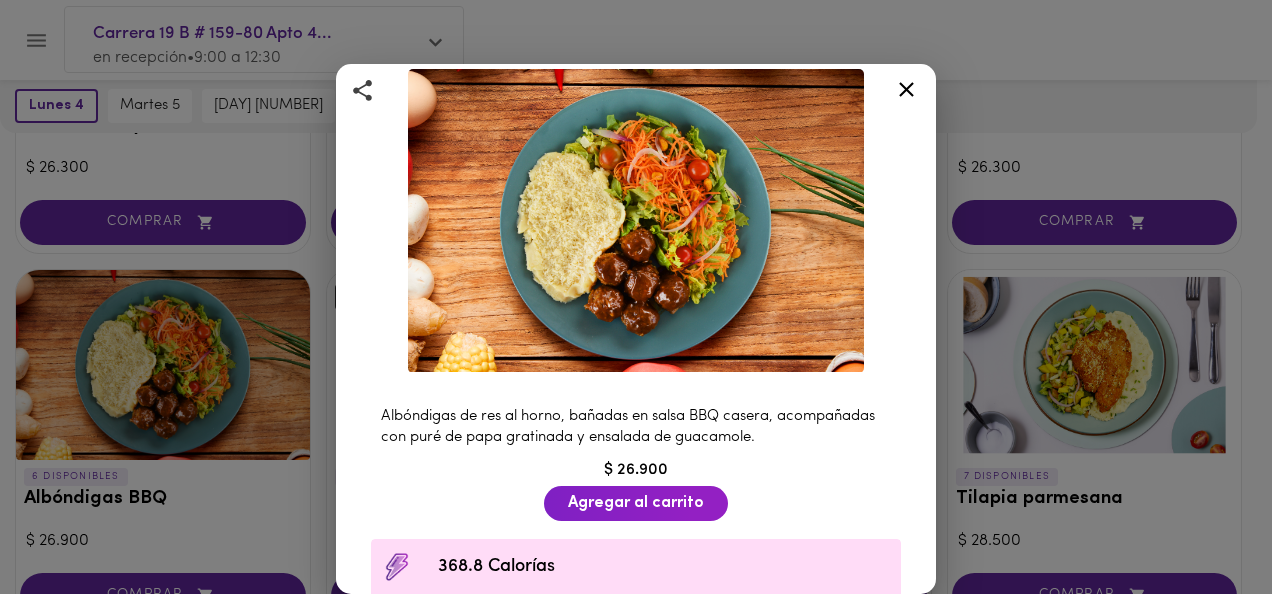 click 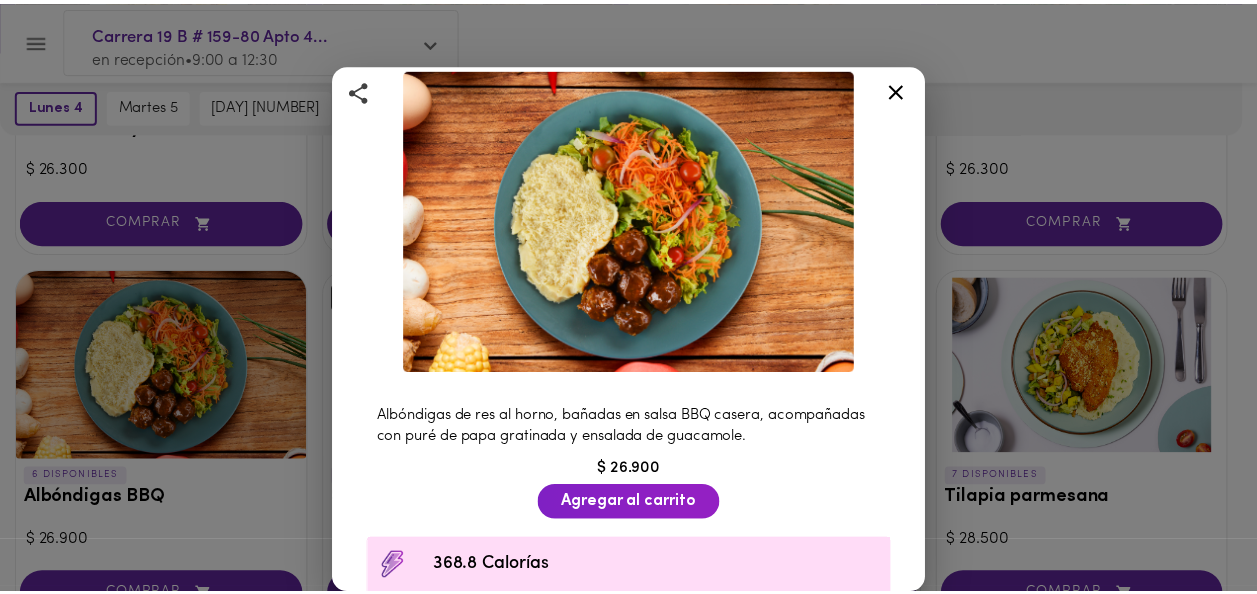 scroll, scrollTop: 0, scrollLeft: 0, axis: both 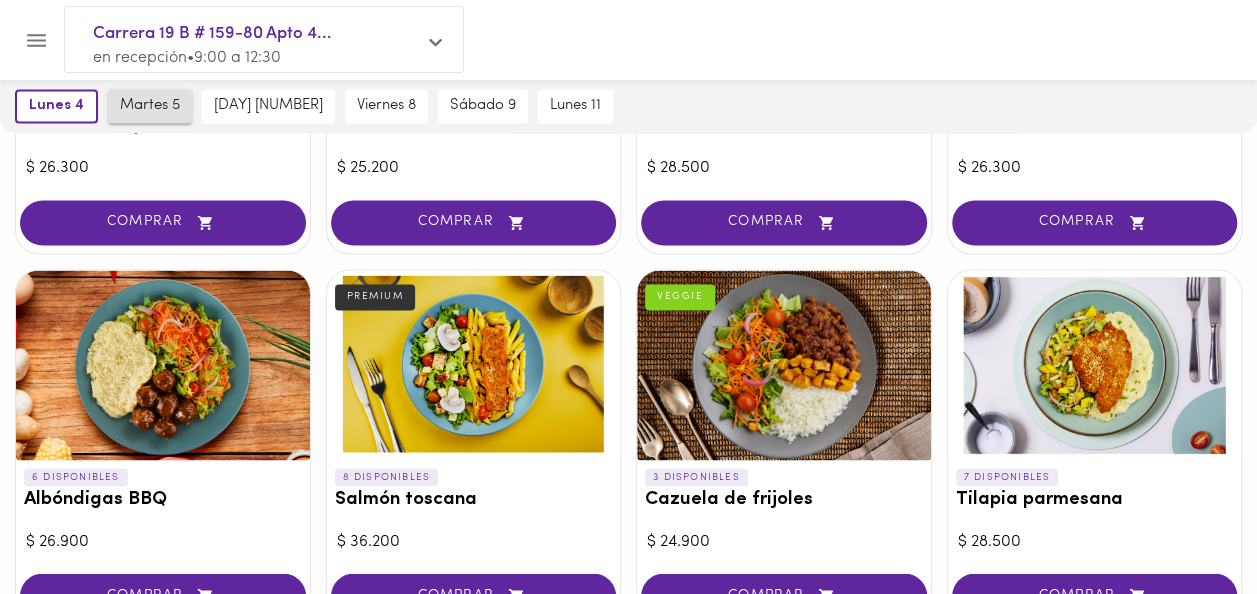 click on "martes 5" at bounding box center (150, 106) 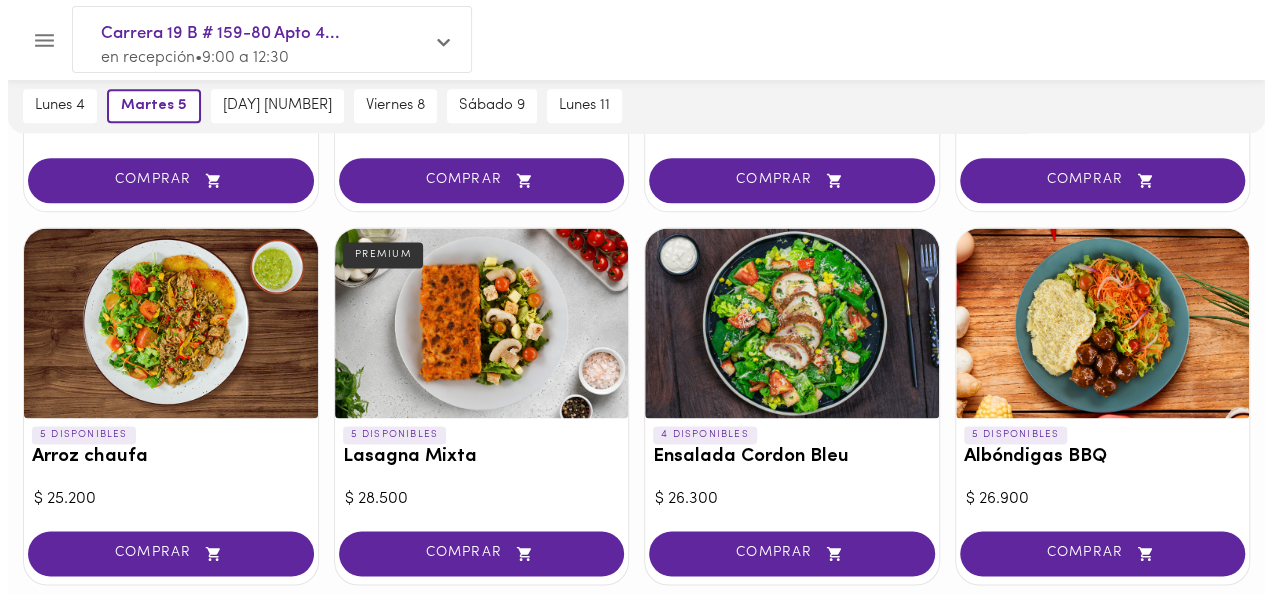 scroll, scrollTop: 1200, scrollLeft: 0, axis: vertical 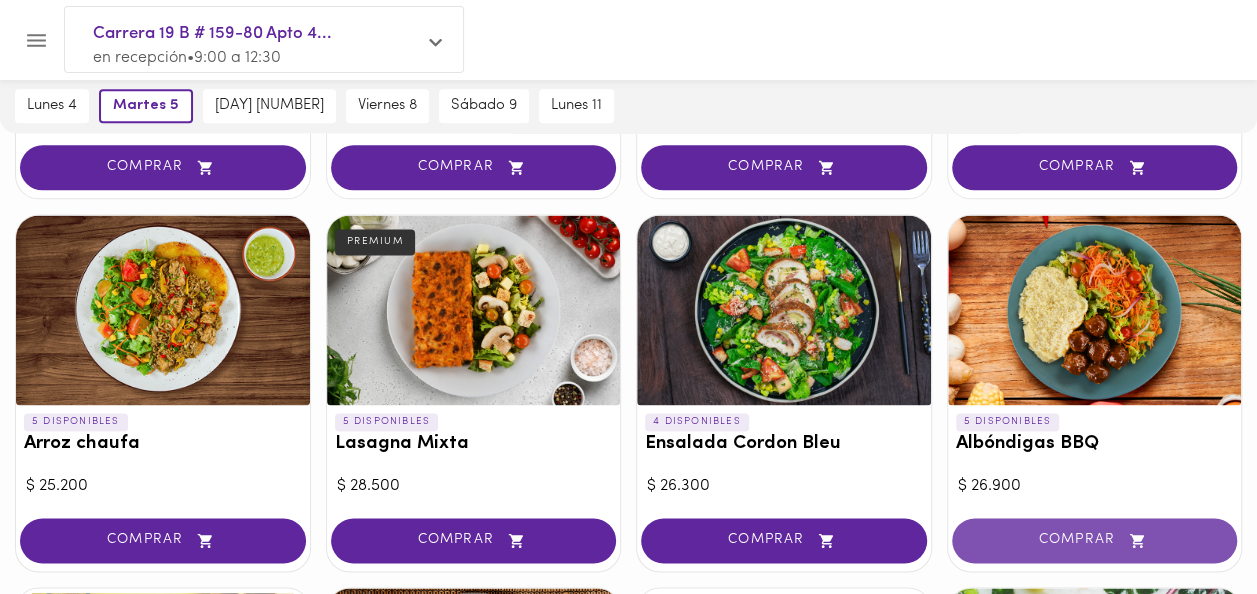 click on "COMPRAR" at bounding box center [1095, 540] 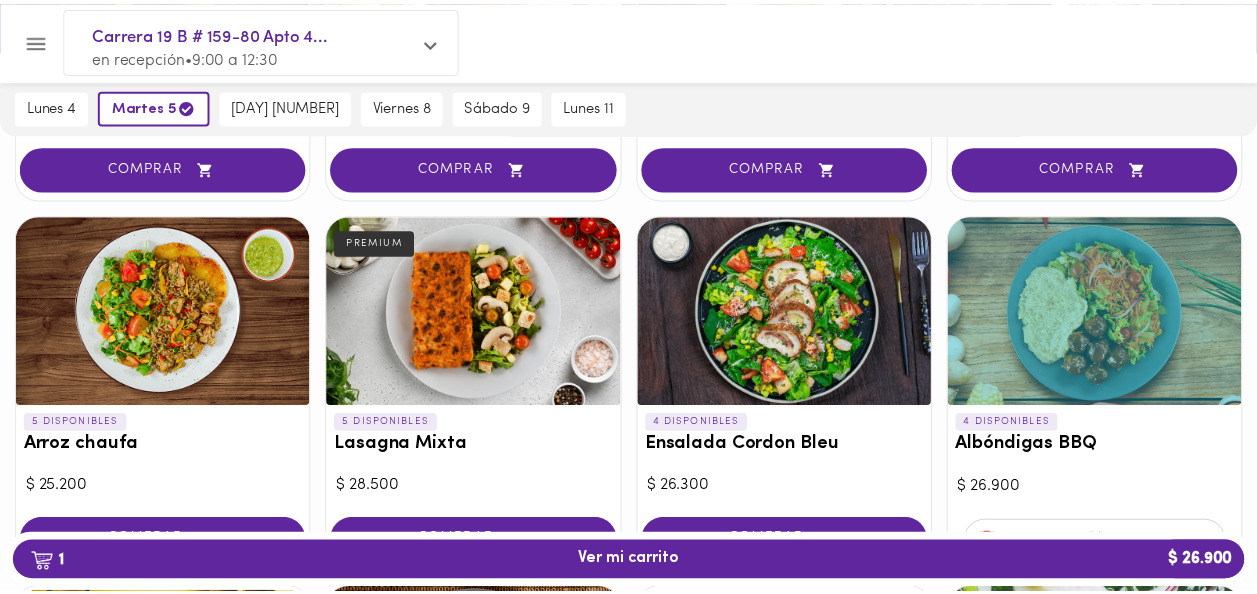 scroll, scrollTop: 1200, scrollLeft: 0, axis: vertical 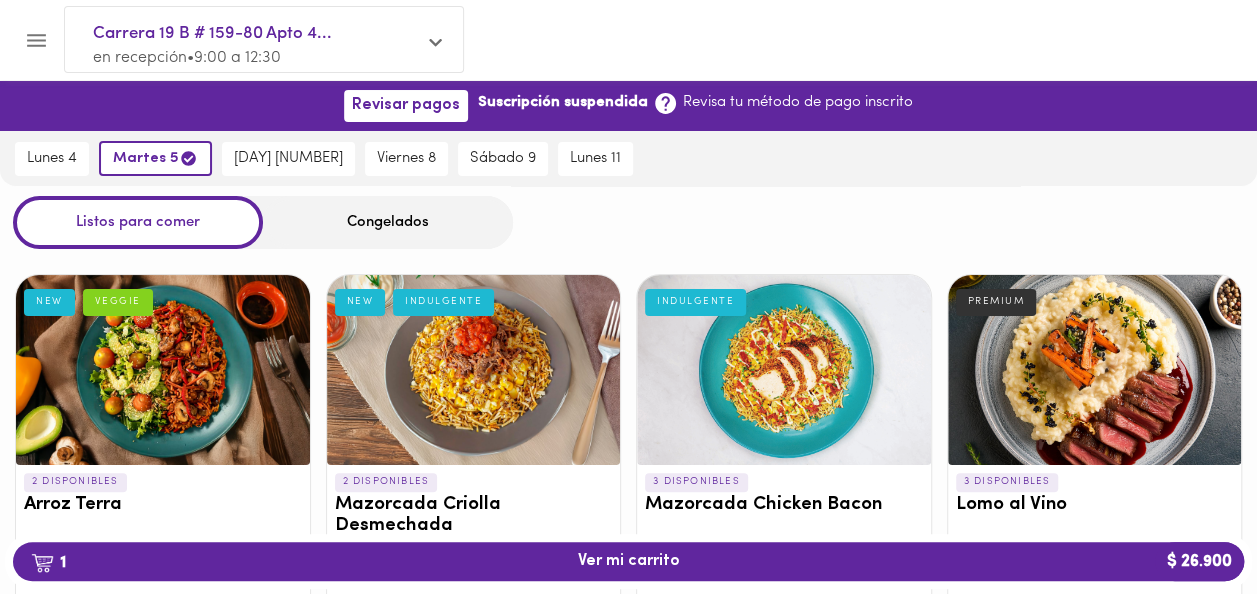 click on "Congelados" at bounding box center (388, 222) 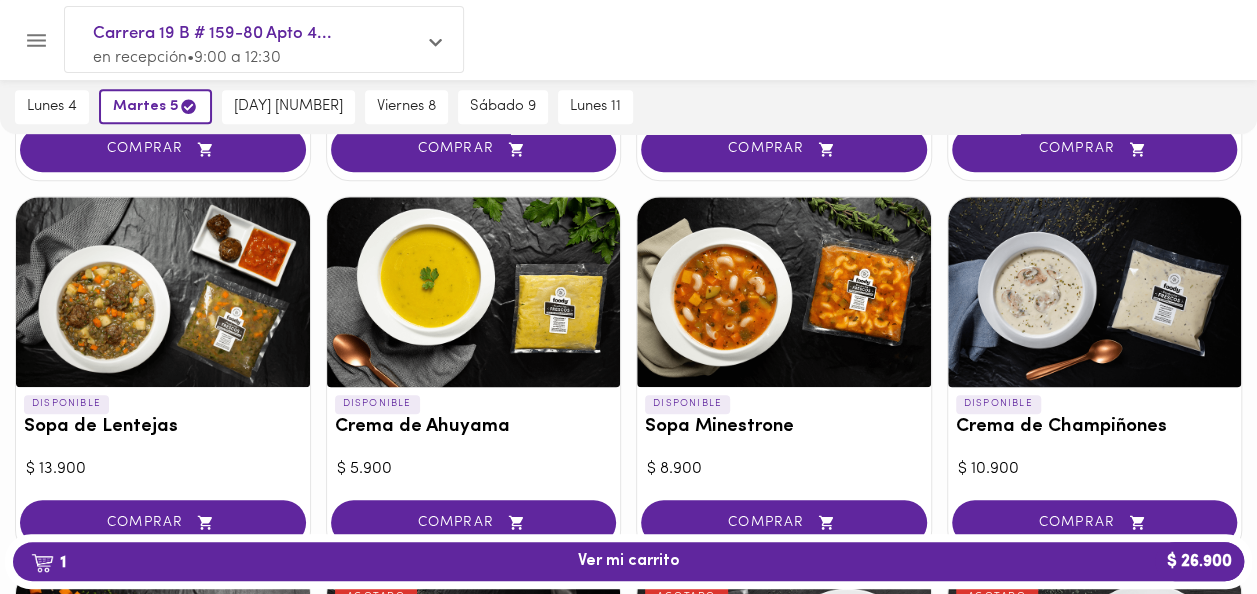 scroll, scrollTop: 542, scrollLeft: 0, axis: vertical 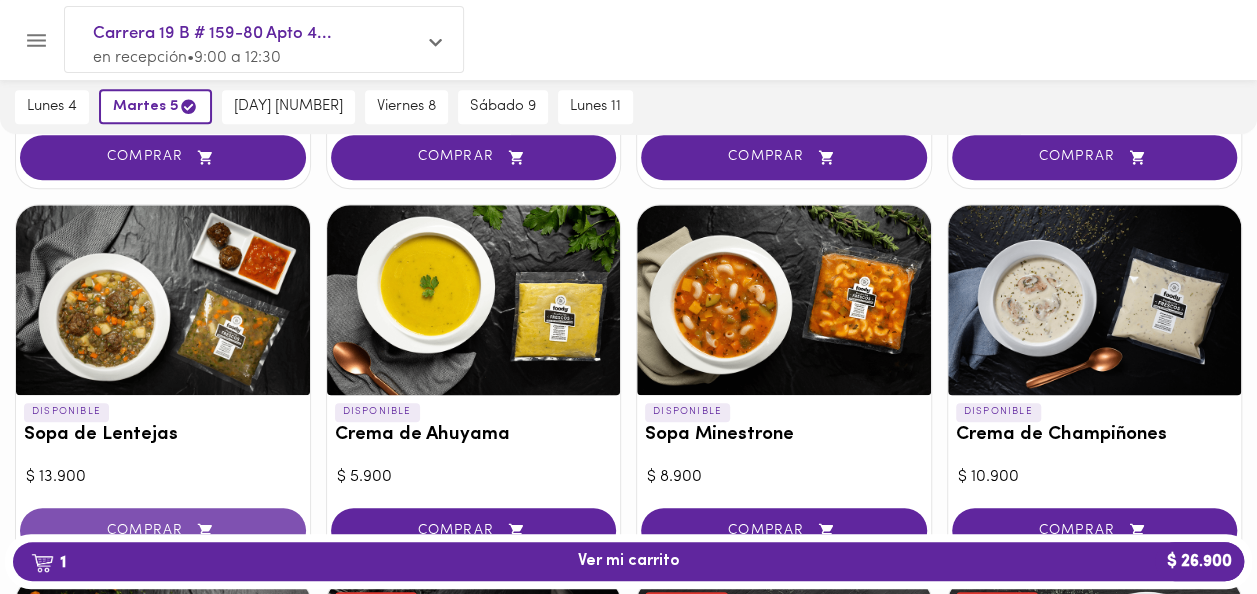 click on "COMPRAR" at bounding box center (163, 530) 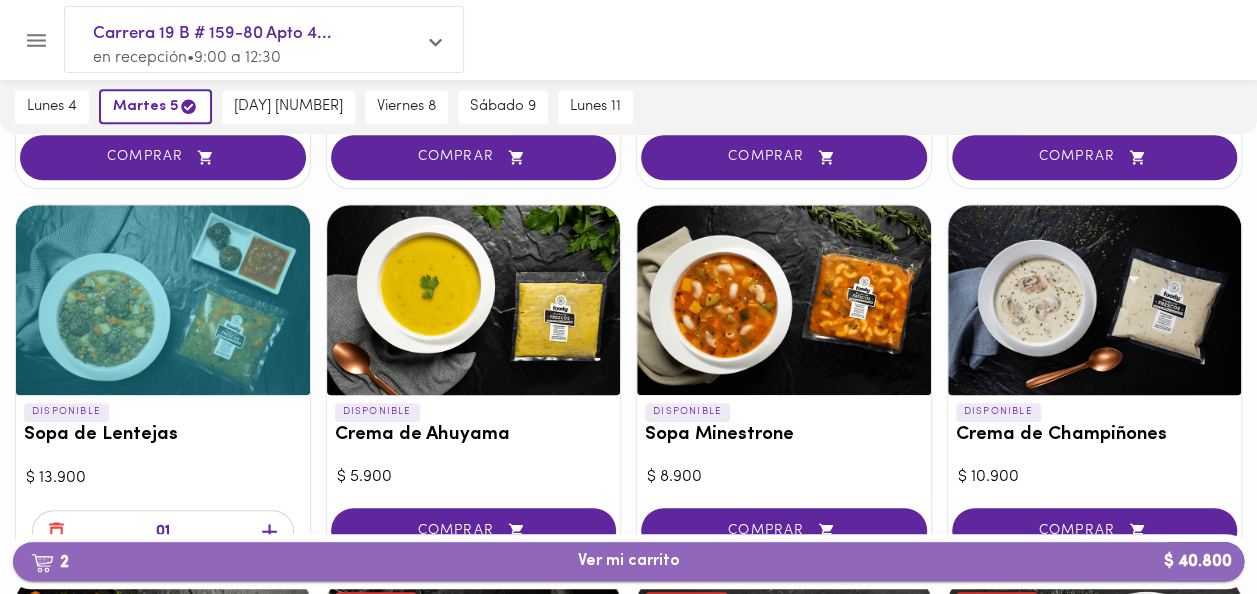 click on "2 Ver mi carrito $ 40.800" at bounding box center [629, 561] 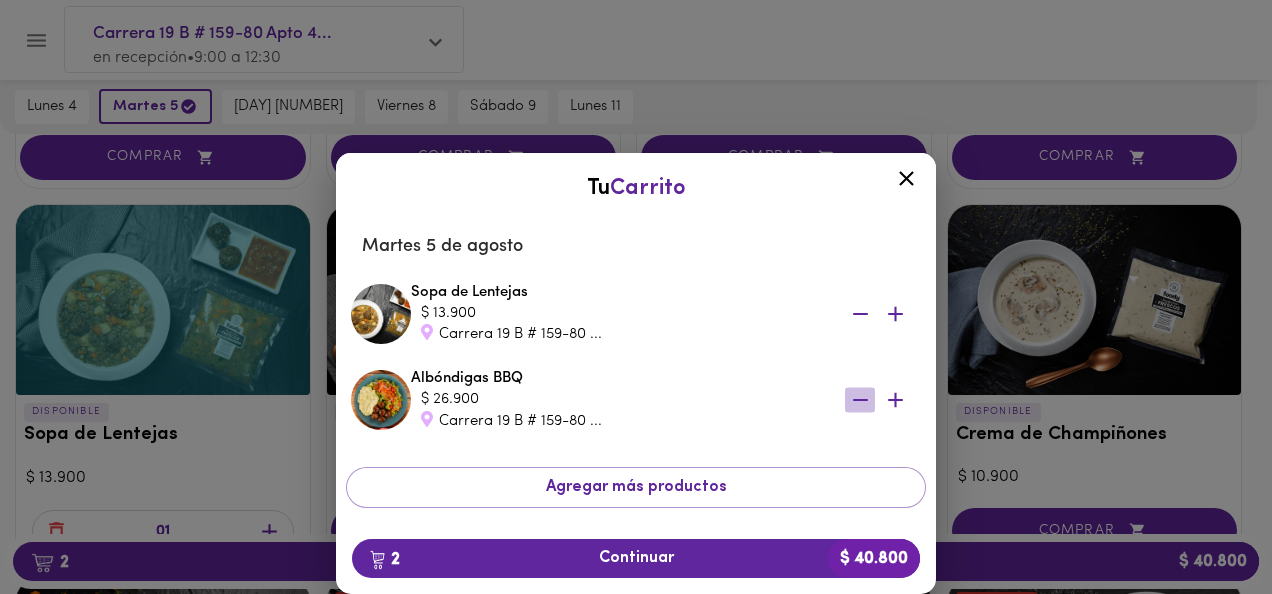 click 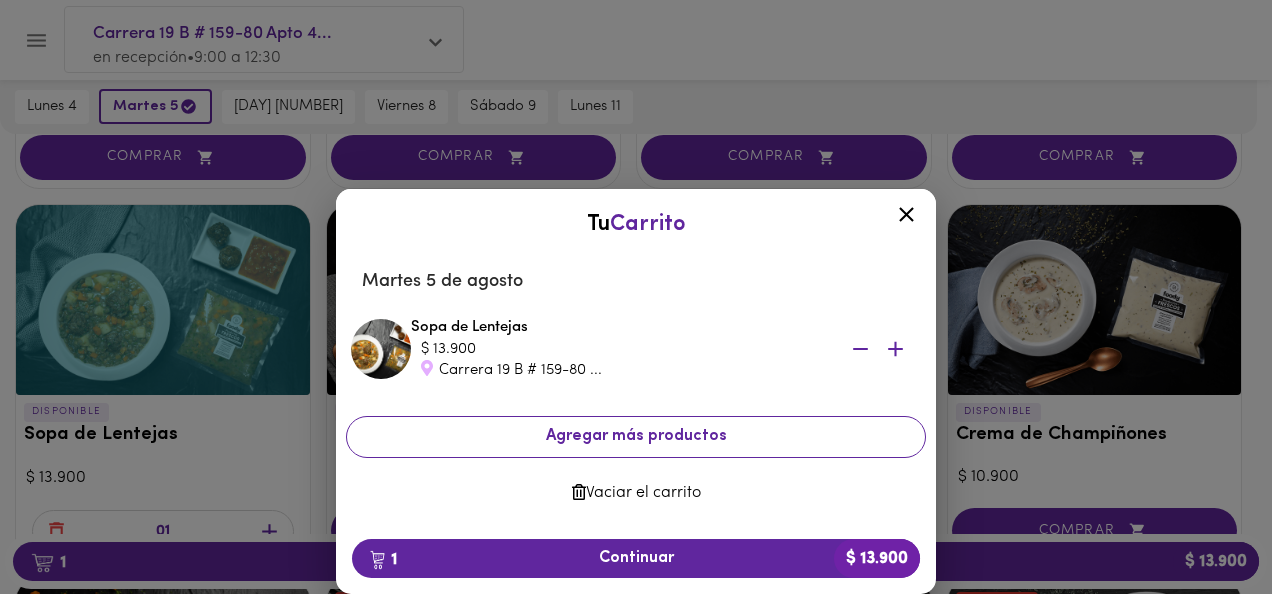 click on "Agregar más productos" at bounding box center [636, 436] 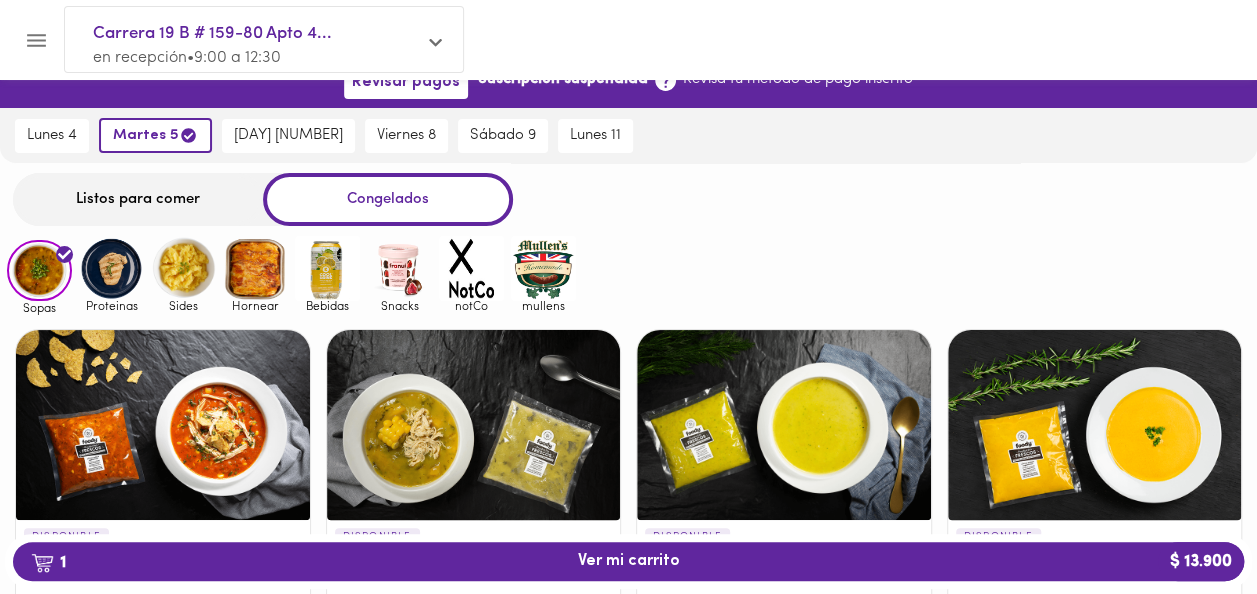 scroll, scrollTop: 0, scrollLeft: 0, axis: both 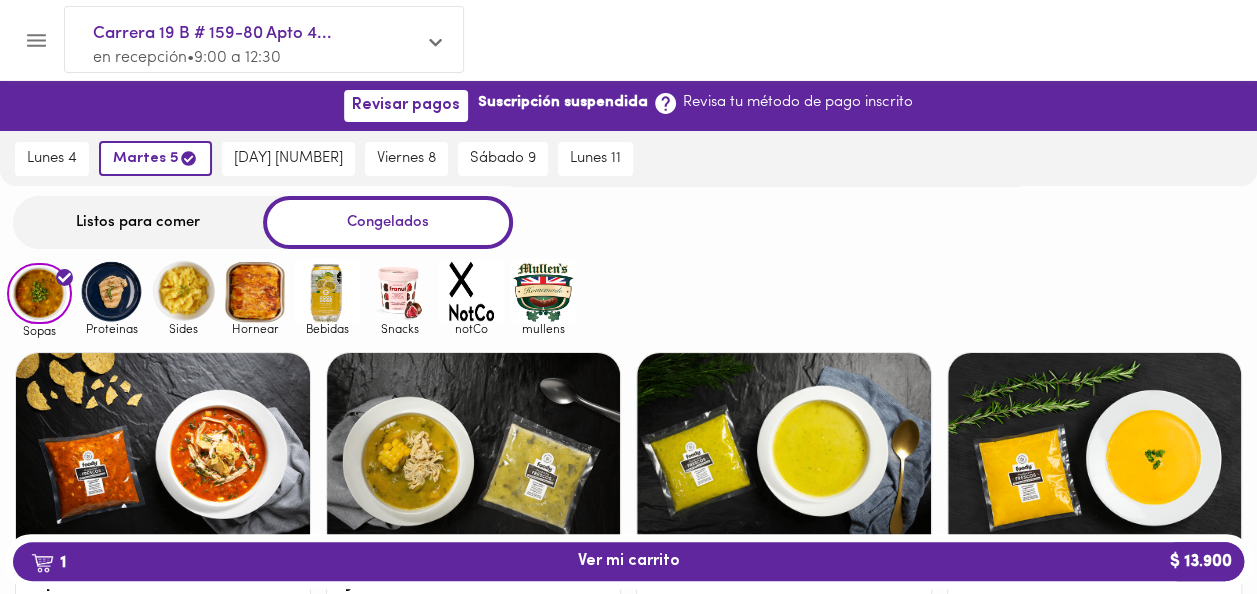 click on "Listos para comer" at bounding box center [138, 222] 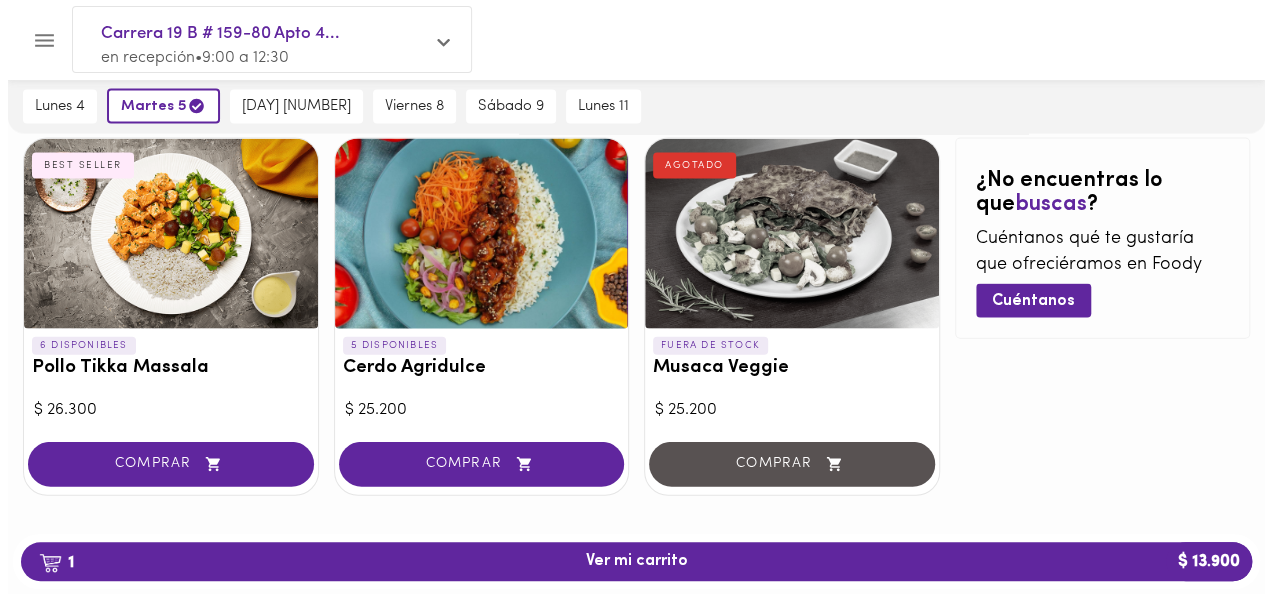 scroll, scrollTop: 2026, scrollLeft: 0, axis: vertical 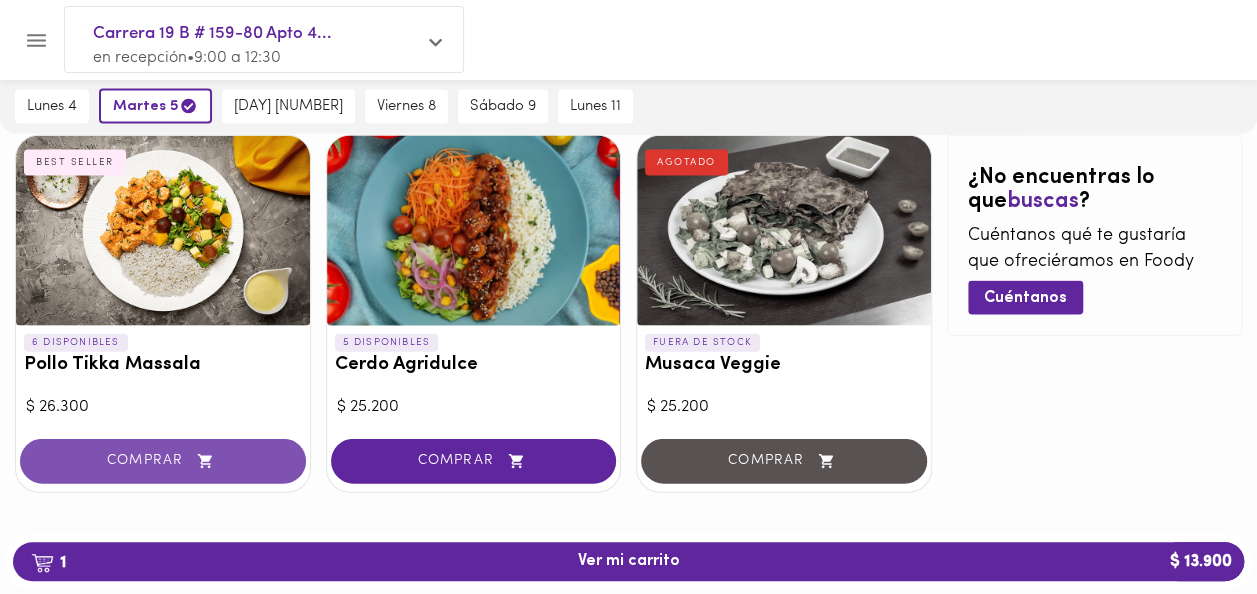 click on "COMPRAR" at bounding box center [163, 461] 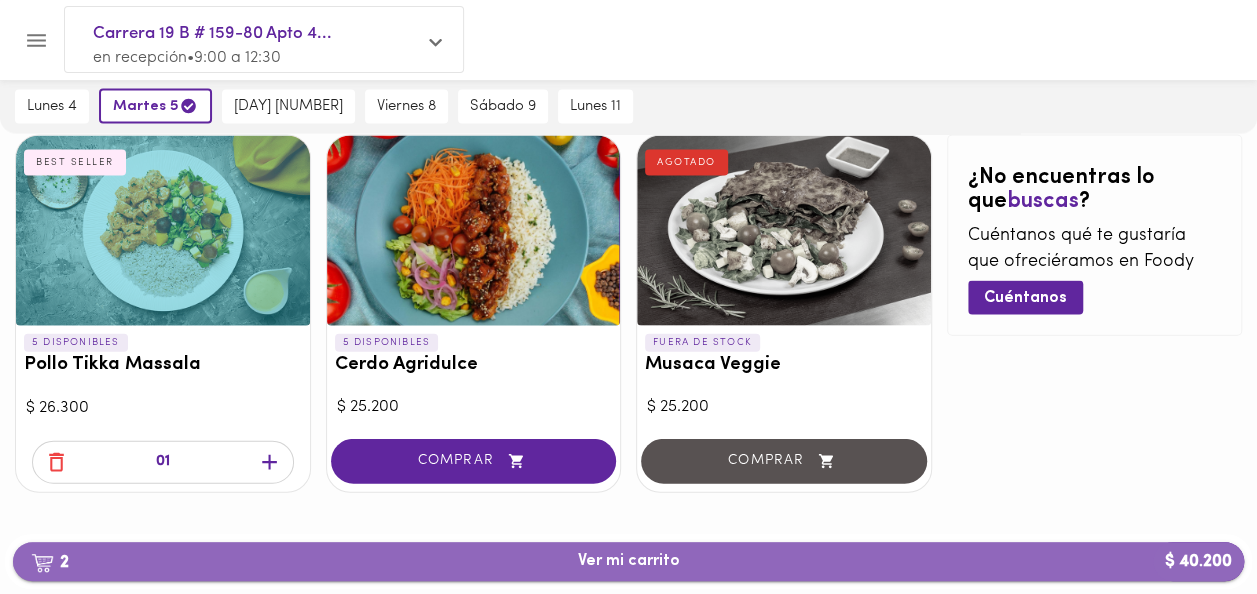 click on "2 Ver mi carrito $ 40.200" at bounding box center (629, 561) 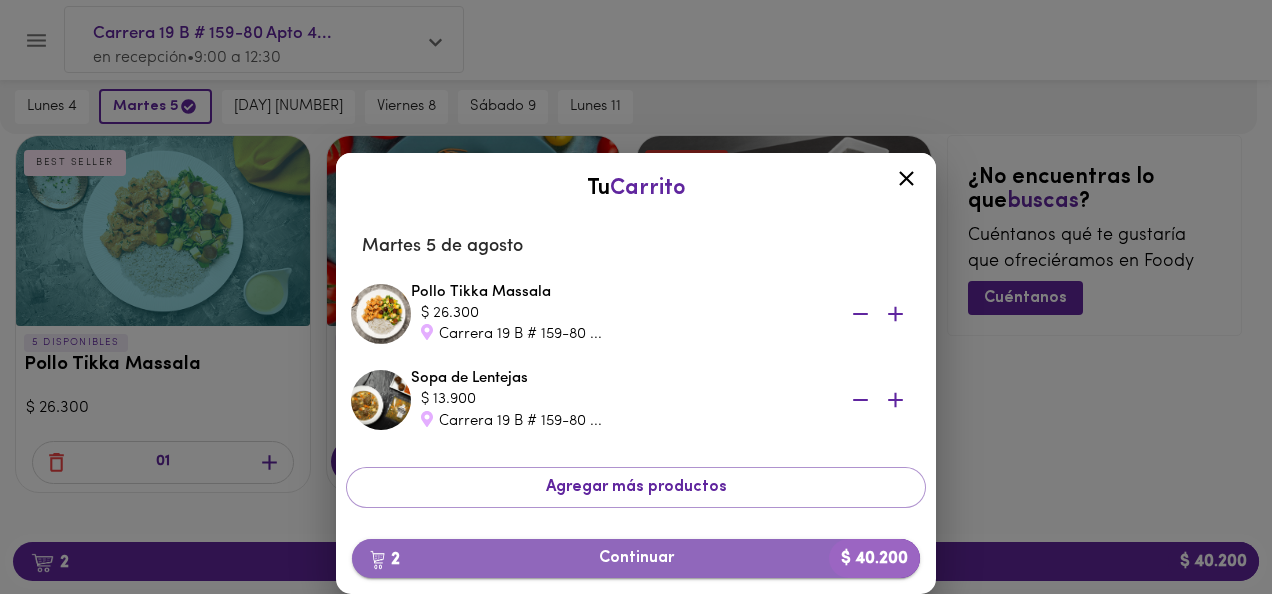 click on "2 Continuar $ 40.200" at bounding box center [636, 558] 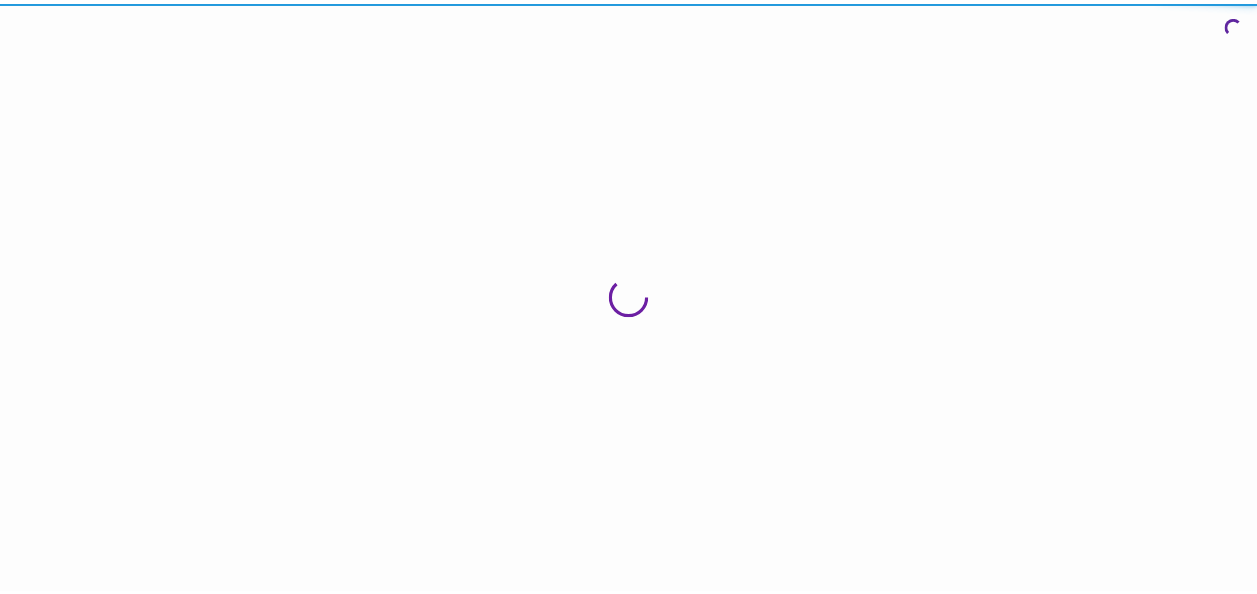 scroll, scrollTop: 0, scrollLeft: 0, axis: both 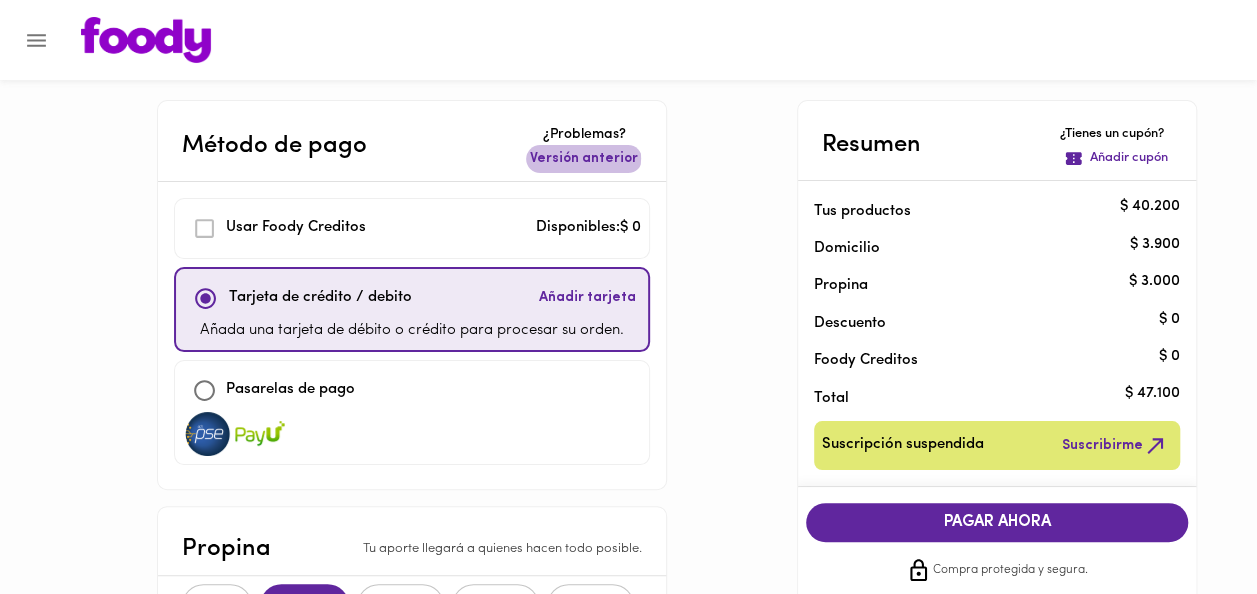 click on "Versión anterior" at bounding box center [584, 159] 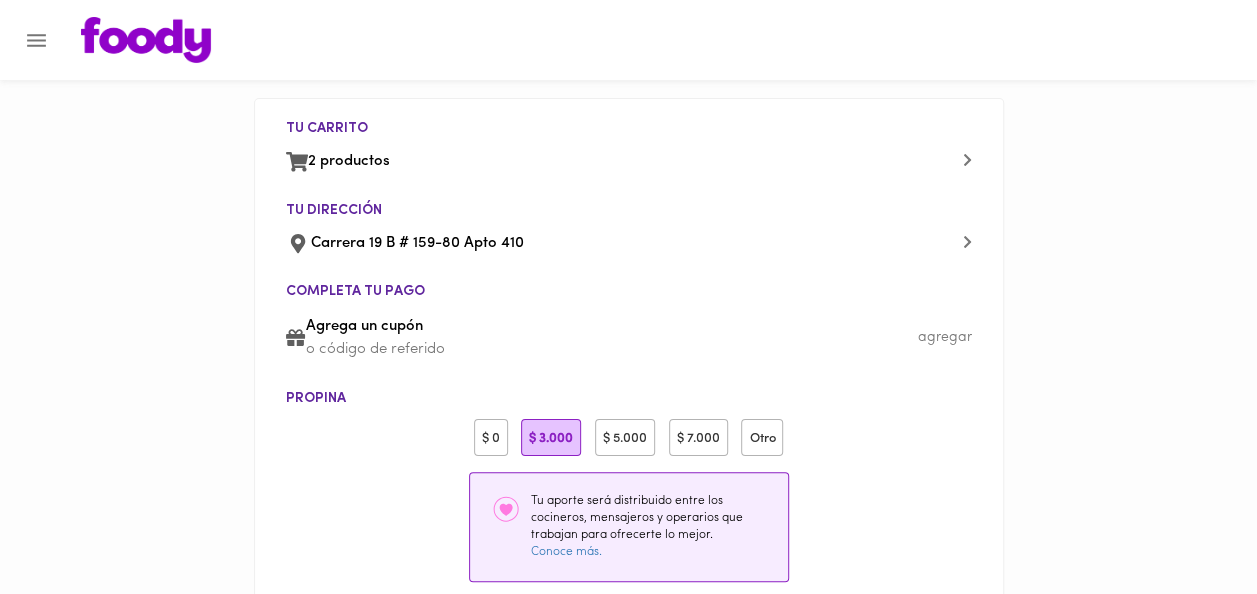 click on "$ 0" at bounding box center [491, 437] 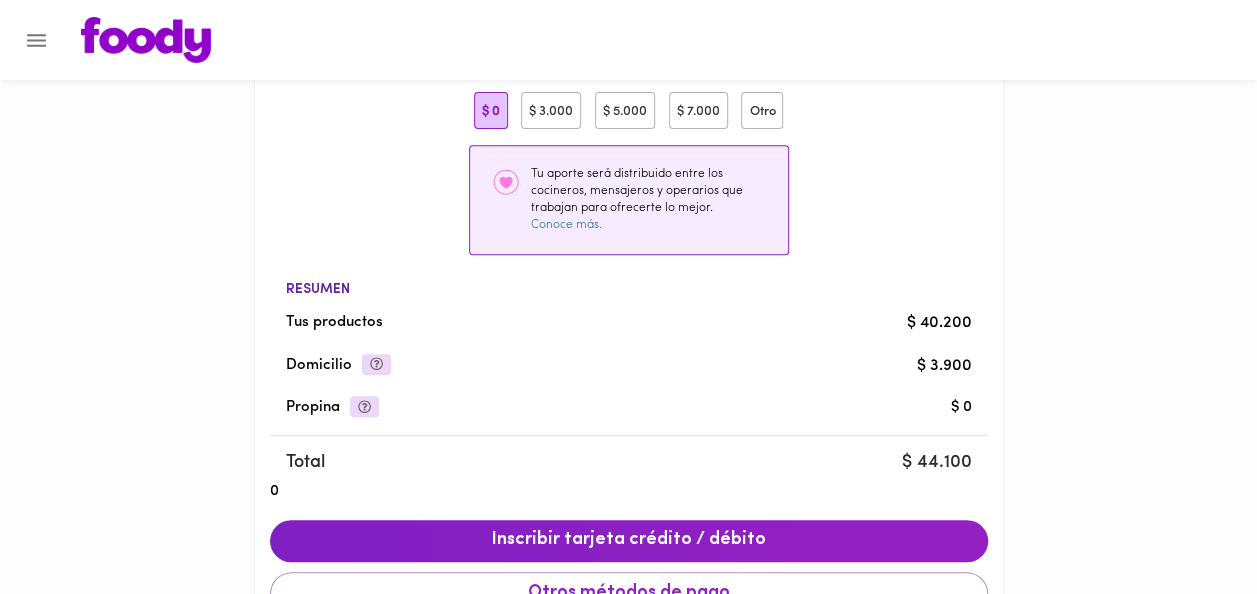 scroll, scrollTop: 344, scrollLeft: 0, axis: vertical 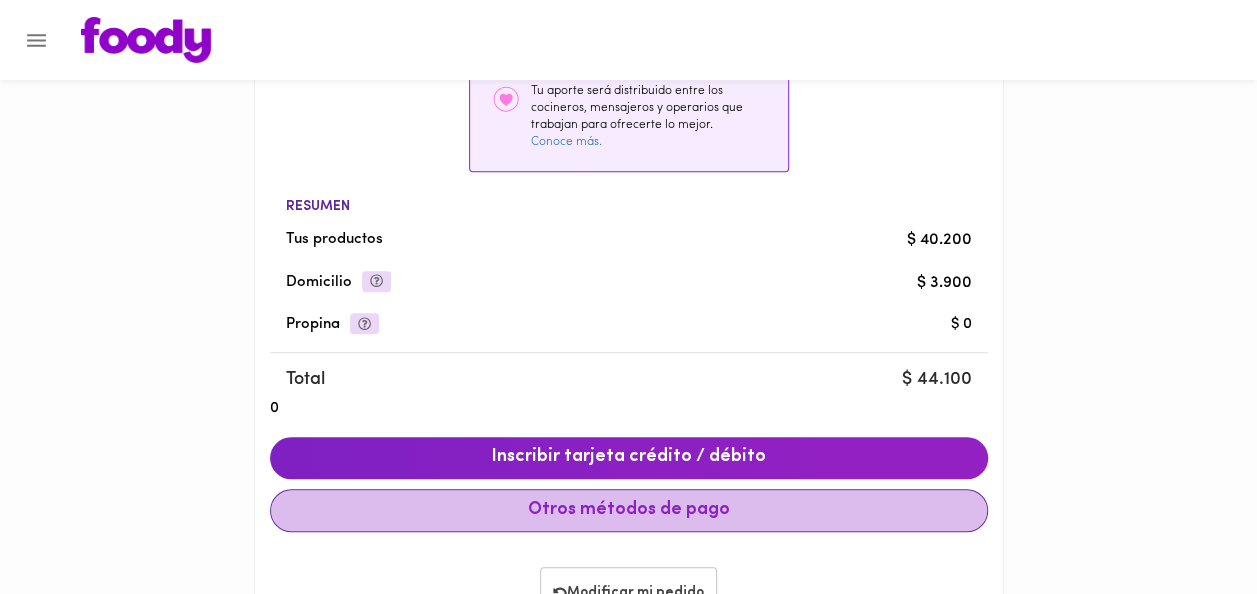 click on "Otros métodos de pago" at bounding box center (629, 511) 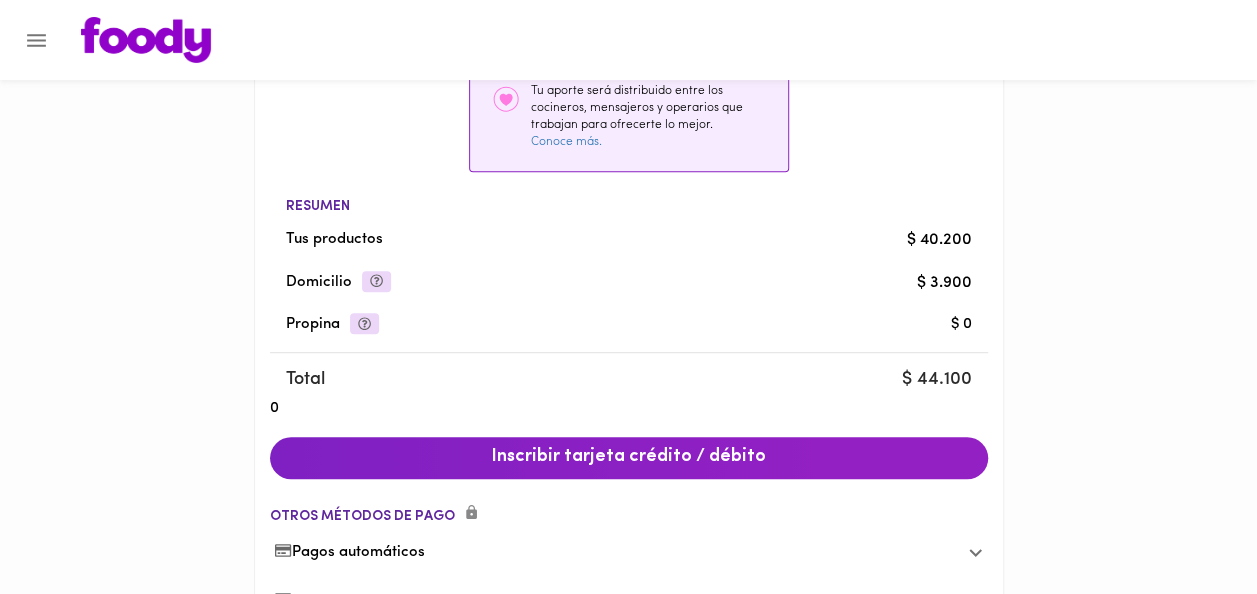scroll, scrollTop: 416, scrollLeft: 0, axis: vertical 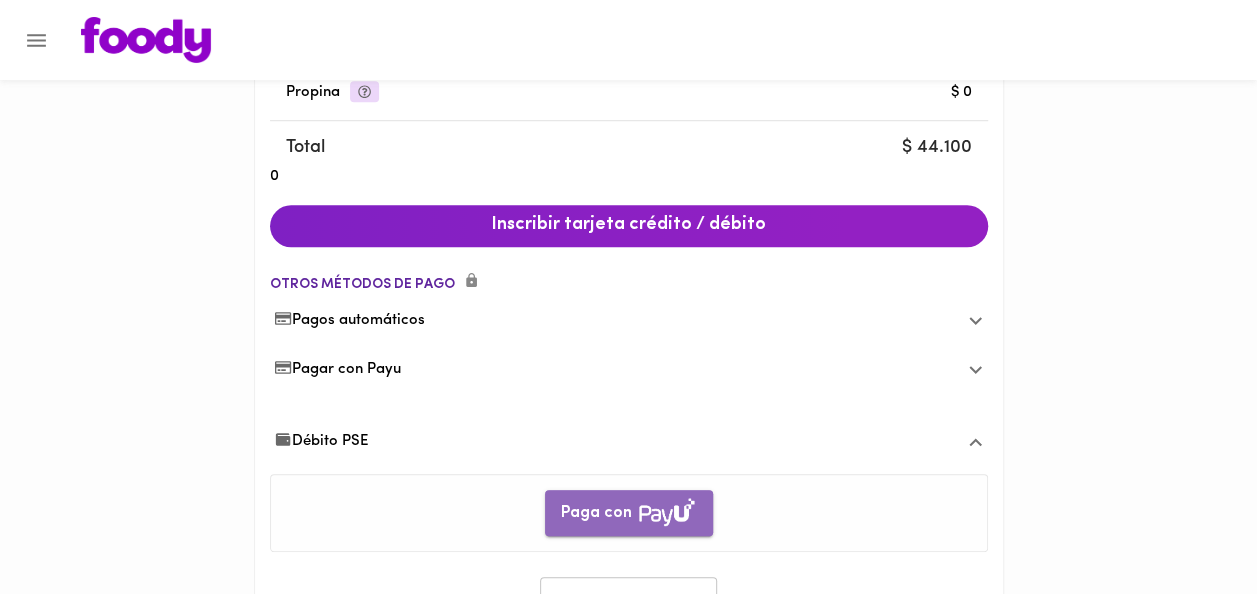 click on "Paga con" at bounding box center [629, 514] 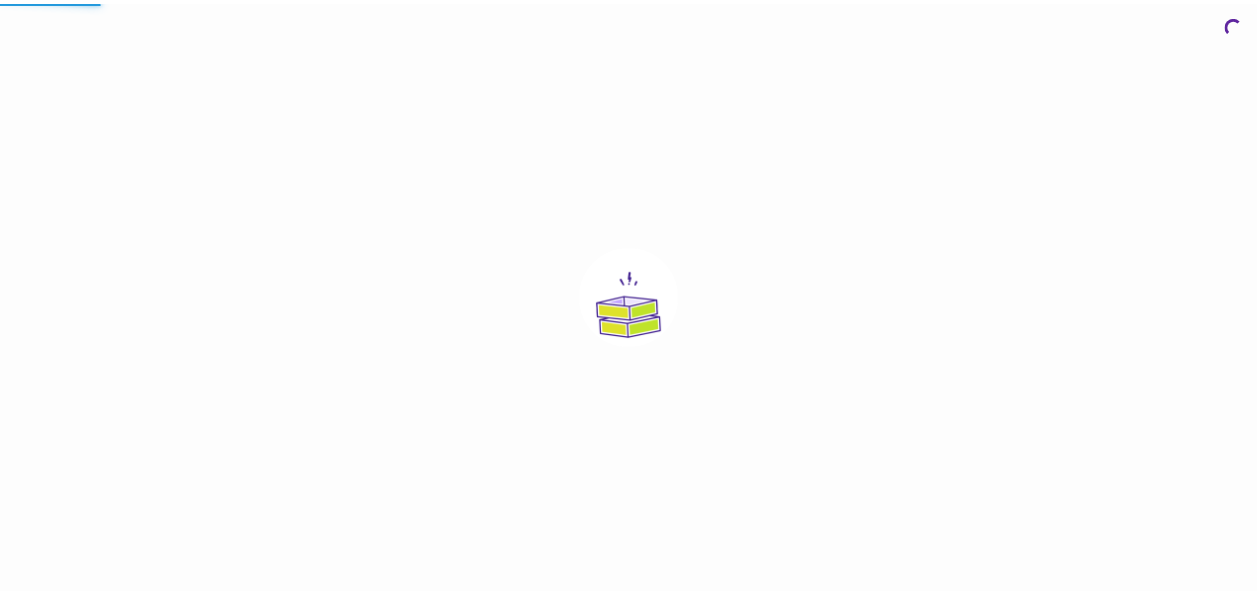scroll, scrollTop: 0, scrollLeft: 0, axis: both 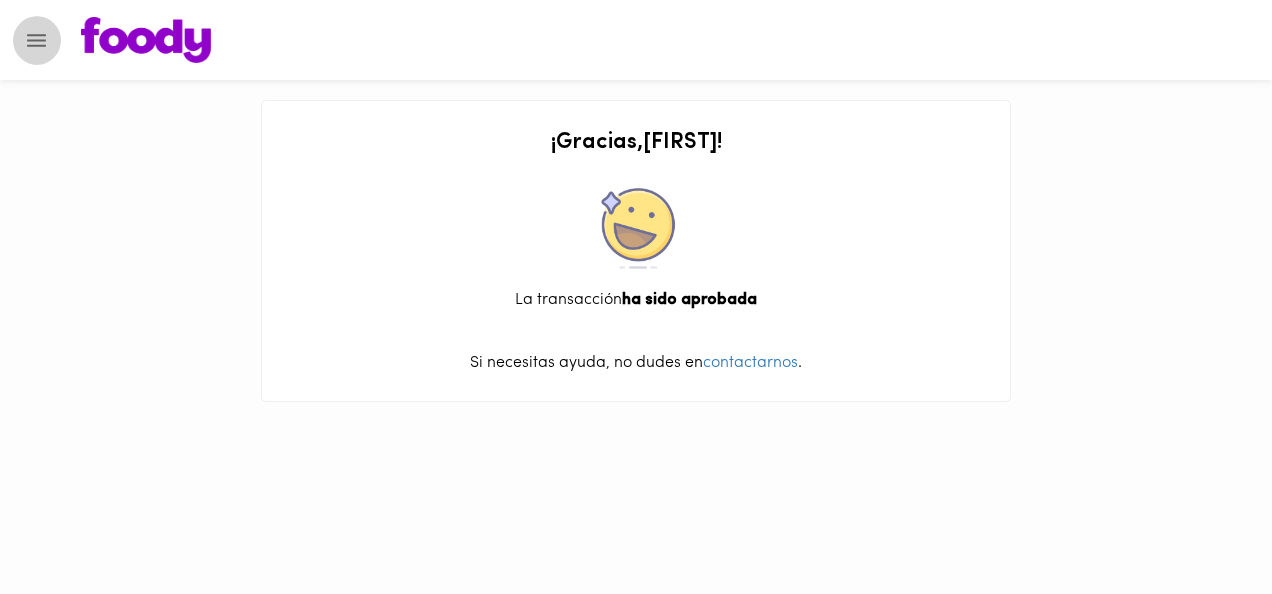 click 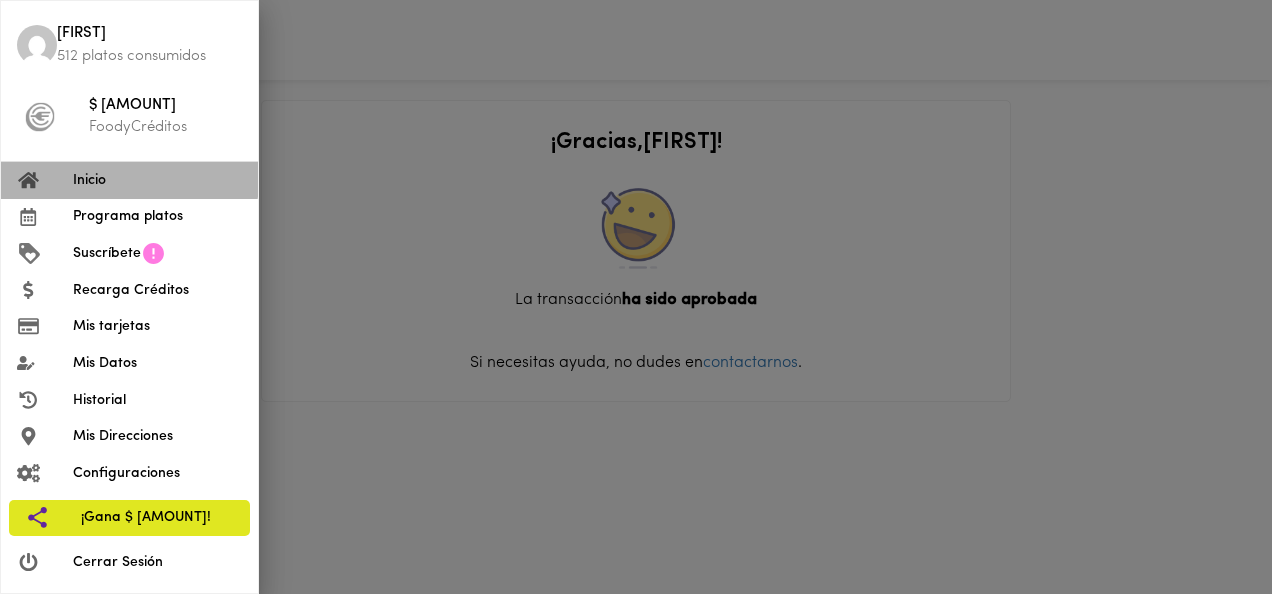 click on "Inicio" at bounding box center (157, 180) 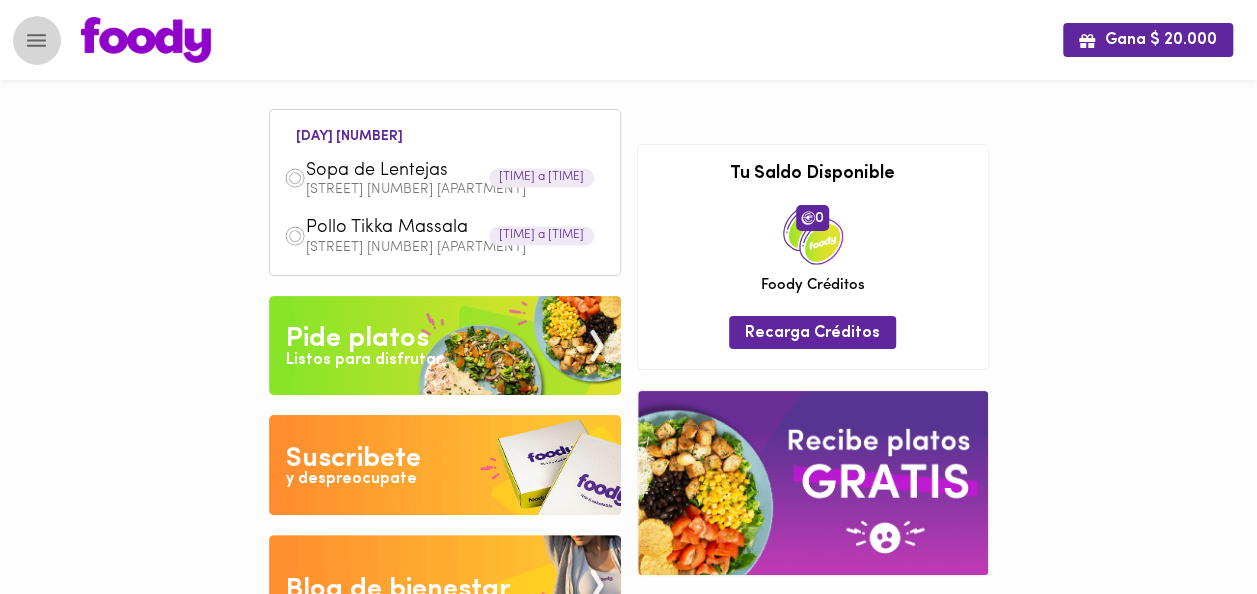 click 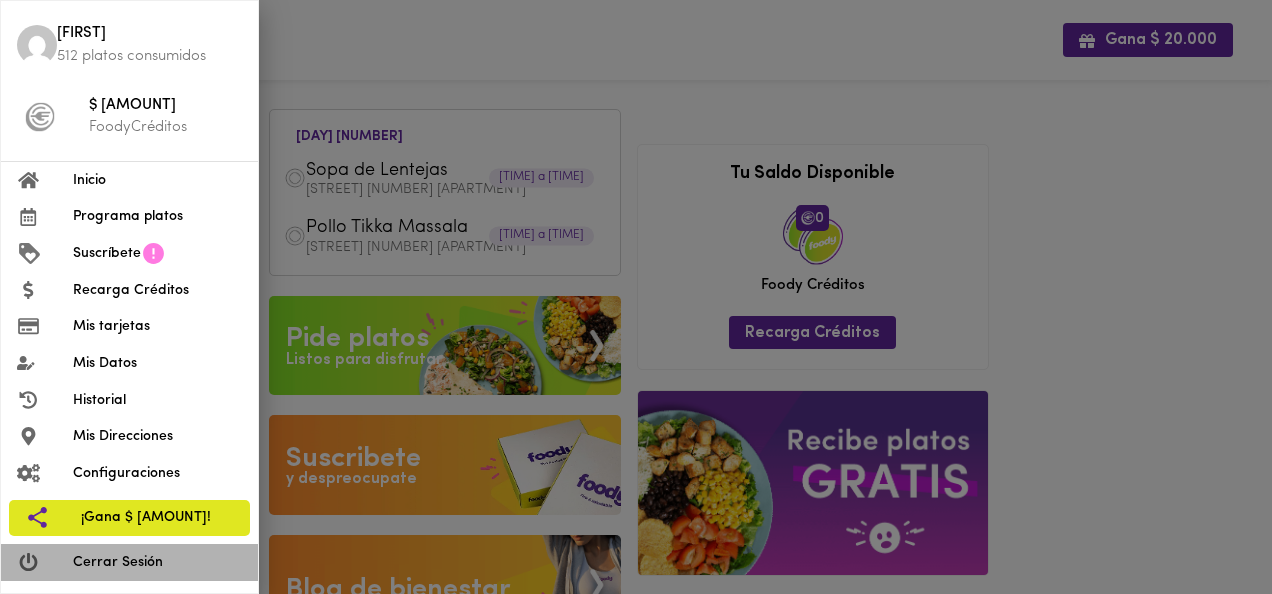 click on "Cerrar Sesión" at bounding box center [157, 562] 